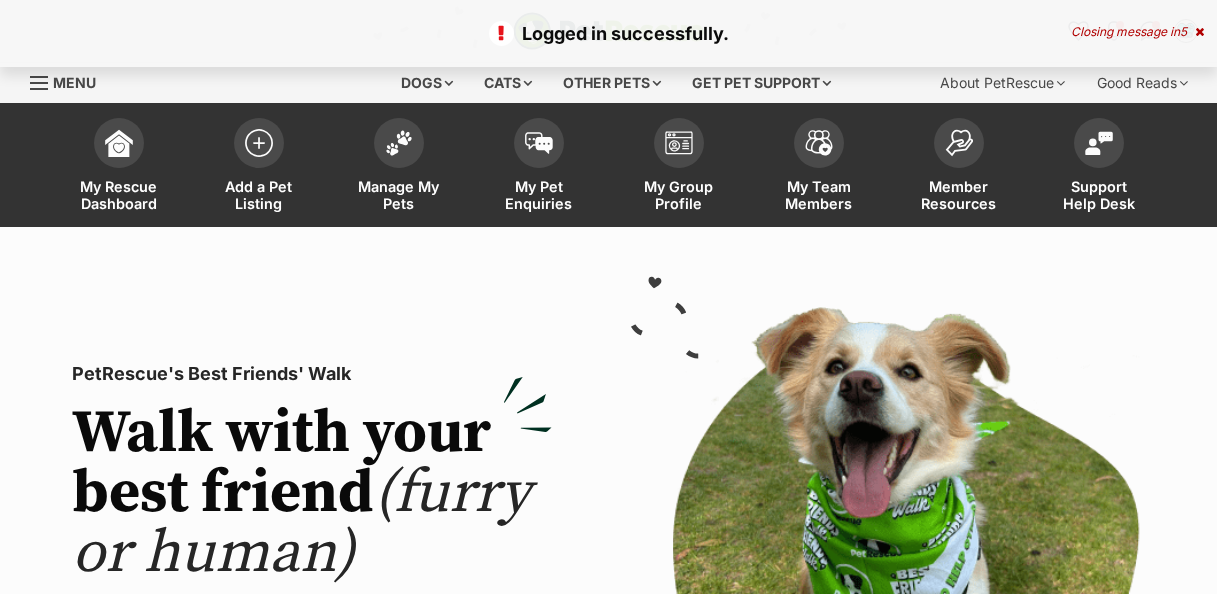 scroll, scrollTop: 0, scrollLeft: 0, axis: both 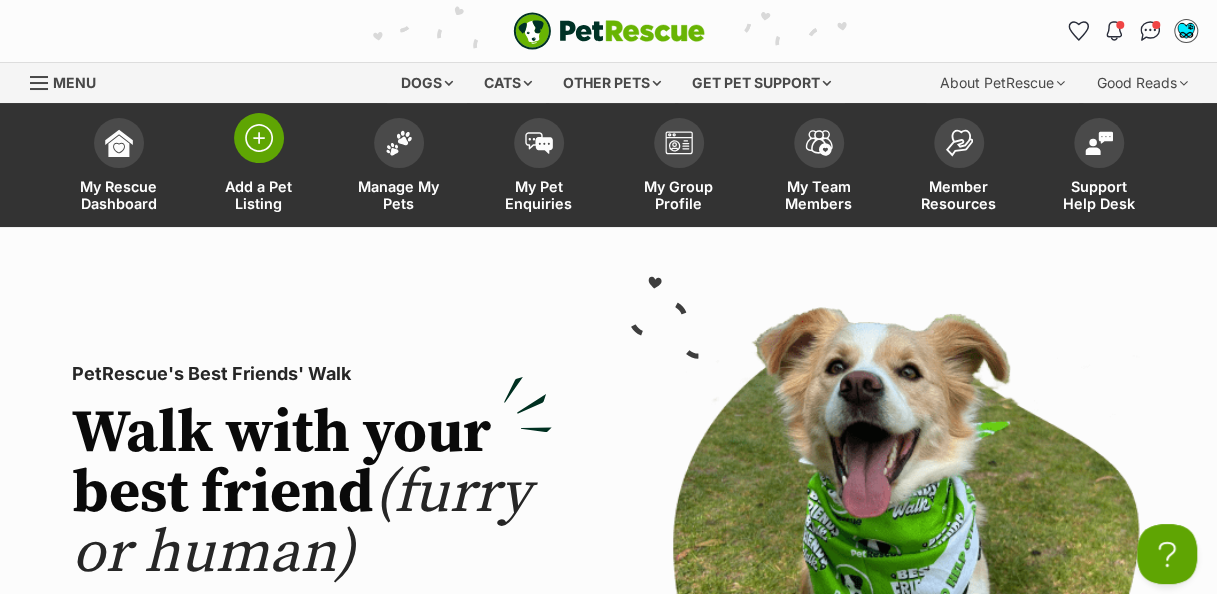 click at bounding box center [259, 138] 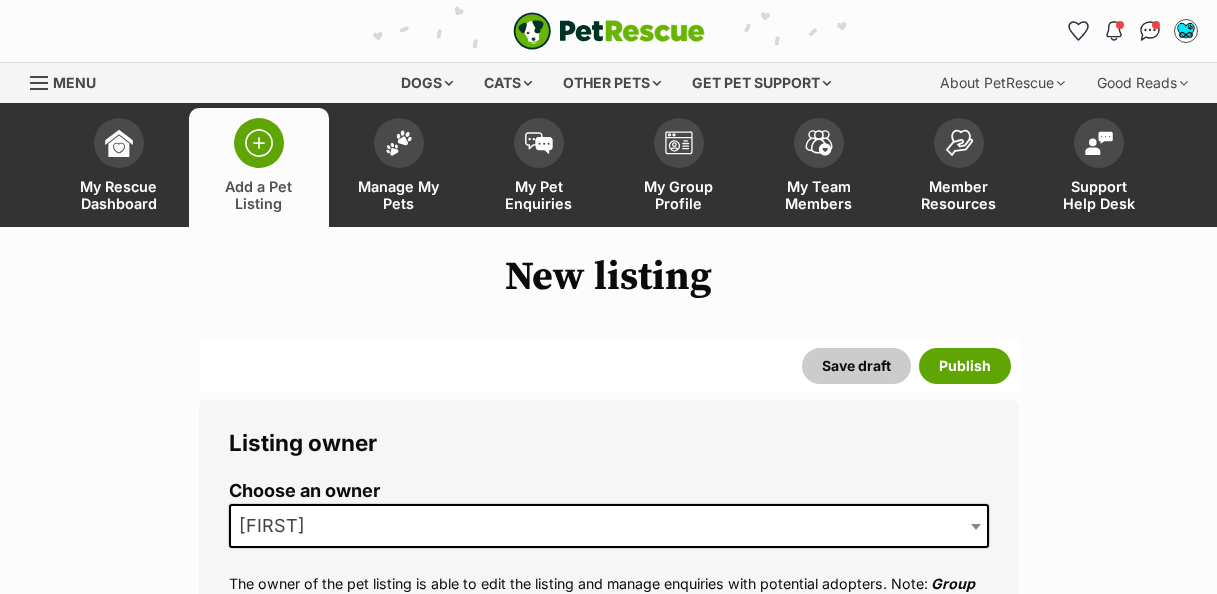 scroll, scrollTop: 0, scrollLeft: 0, axis: both 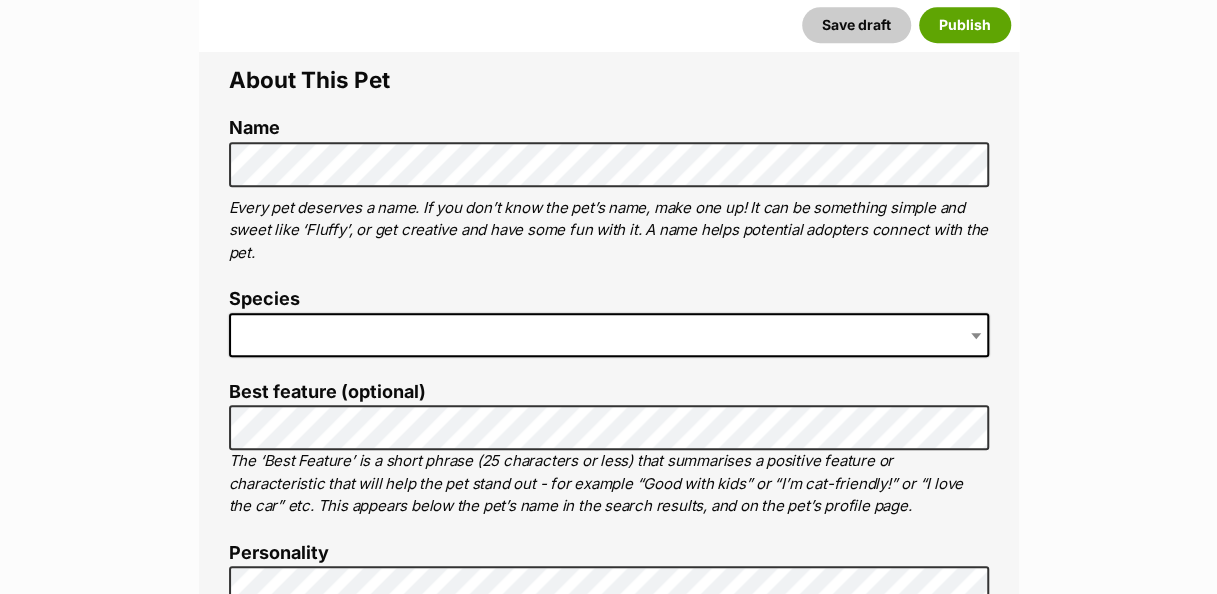 click at bounding box center (609, 335) 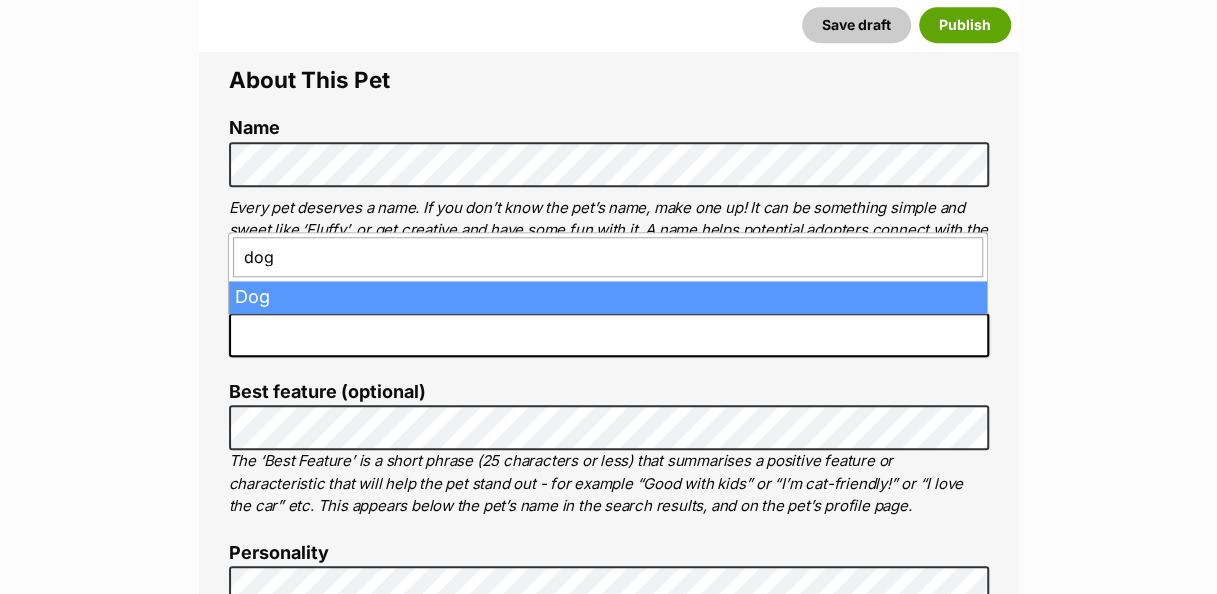 type on "dog" 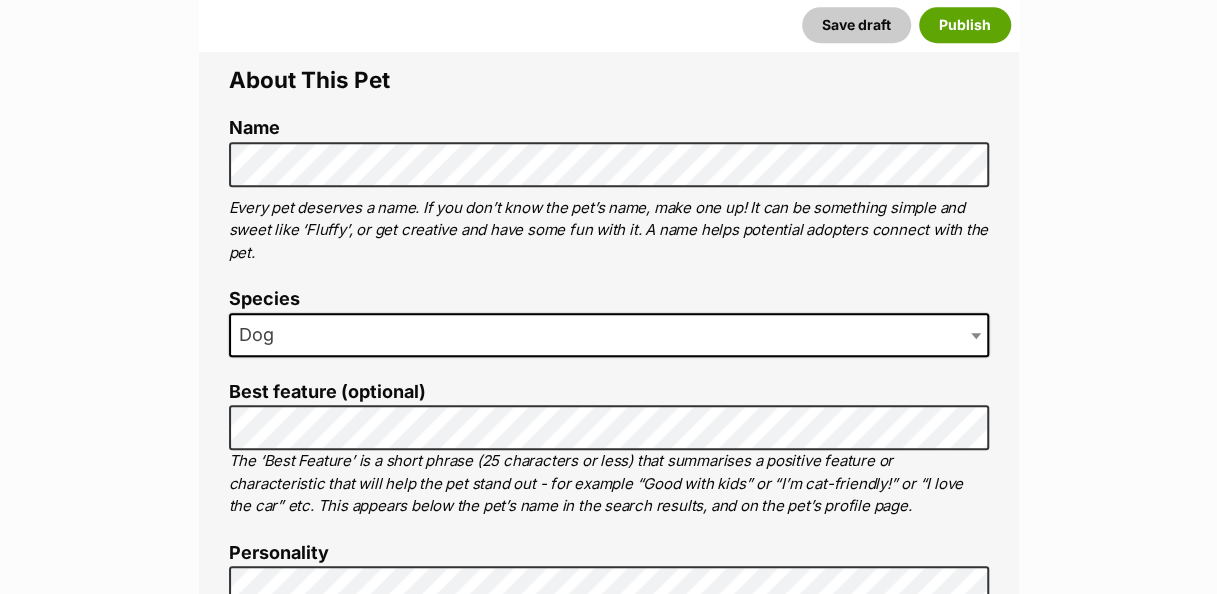 click on "The ‘Best Feature’ is a short phrase (25 characters or less) that summarises a positive feature or characteristic that will help the pet stand out - for example “Good with kids” or “I’m cat-friendly!” or “I love the car” etc. This appears below the pet’s name in the search results, and on the pet’s profile page." at bounding box center (609, 484) 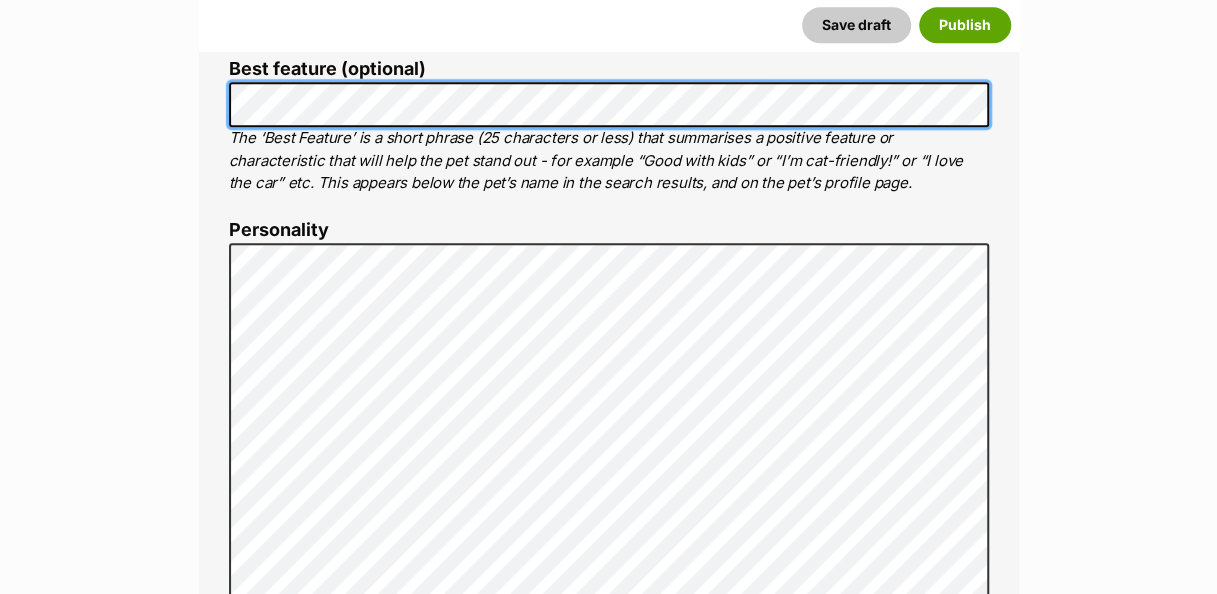 scroll, scrollTop: 1042, scrollLeft: 0, axis: vertical 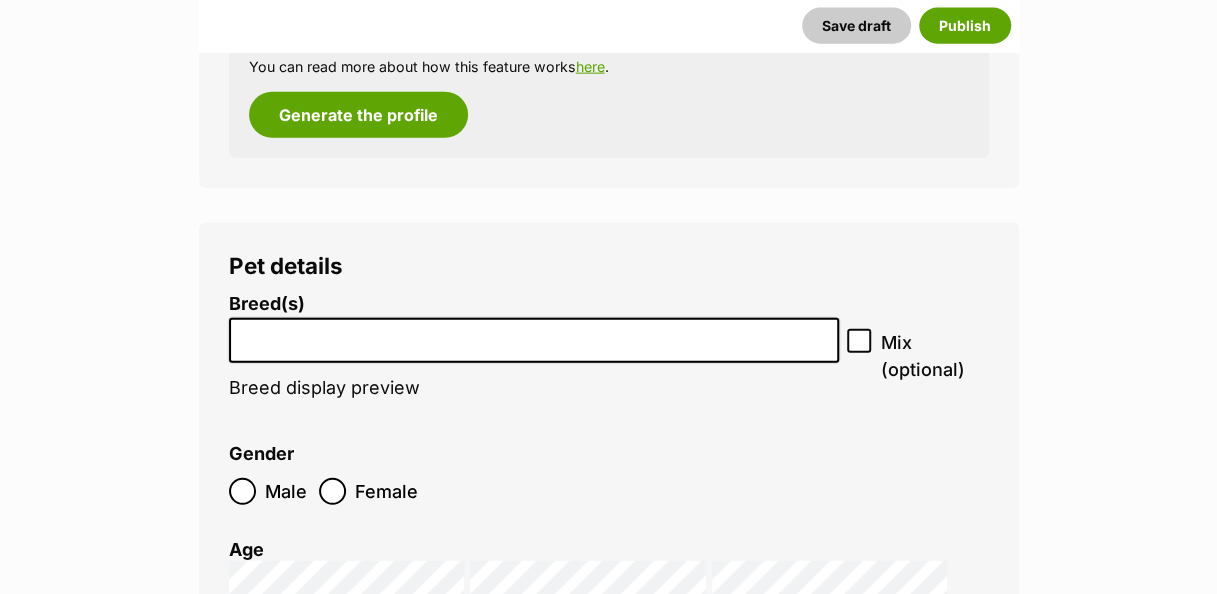 click on "Gender
Male
Female" at bounding box center (609, 479) 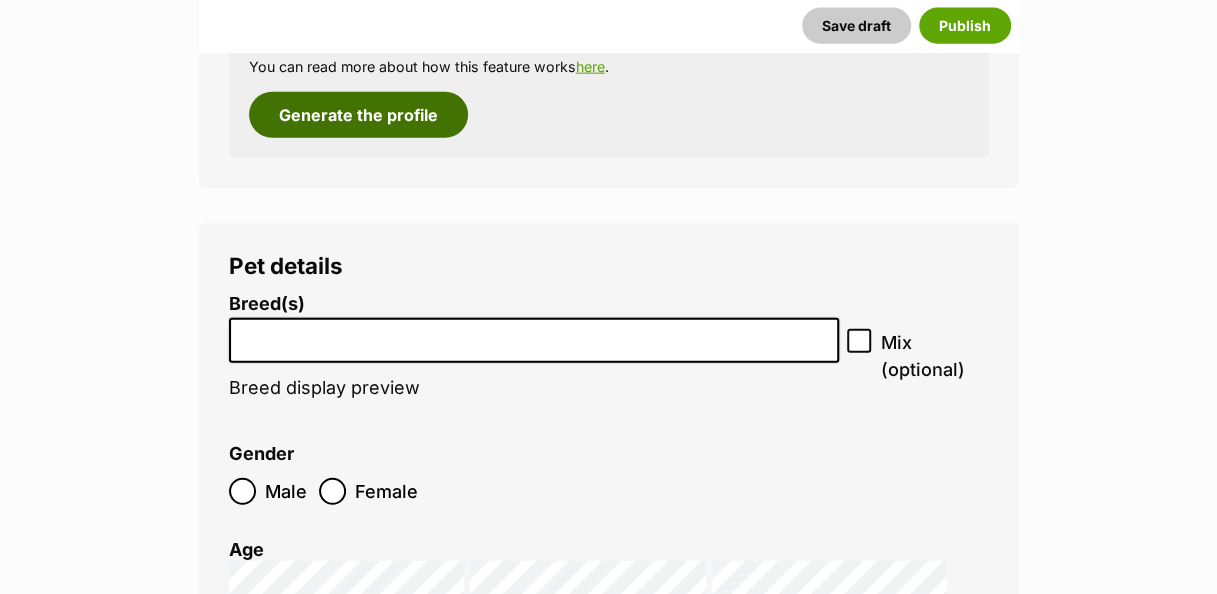 click on "Generate the profile" at bounding box center (358, 115) 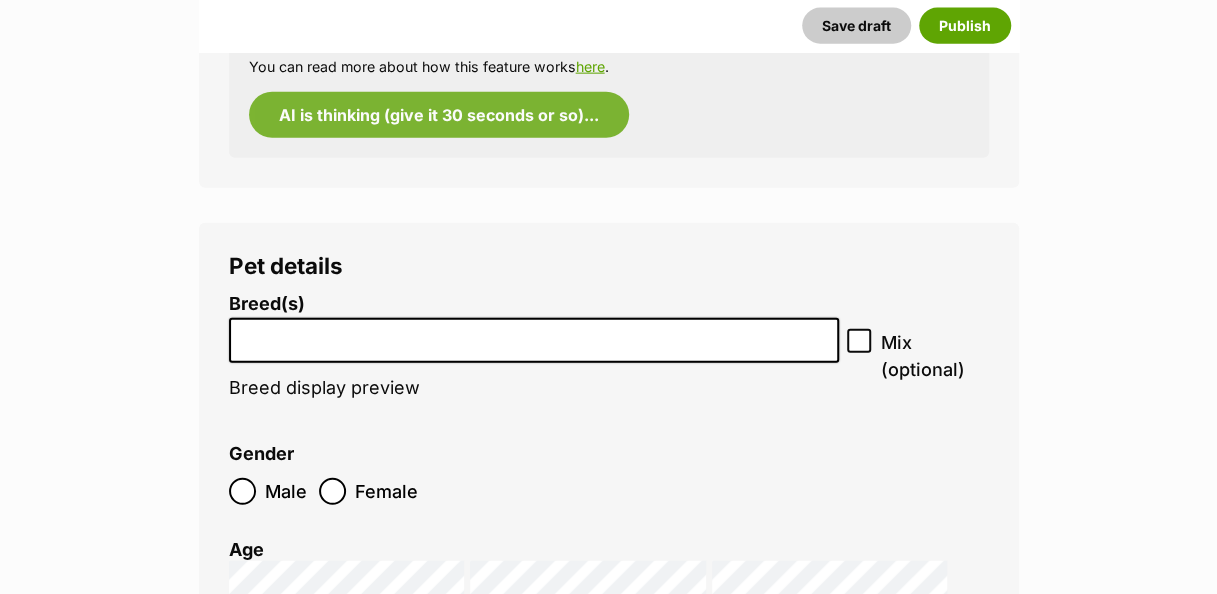 click at bounding box center (534, 340) 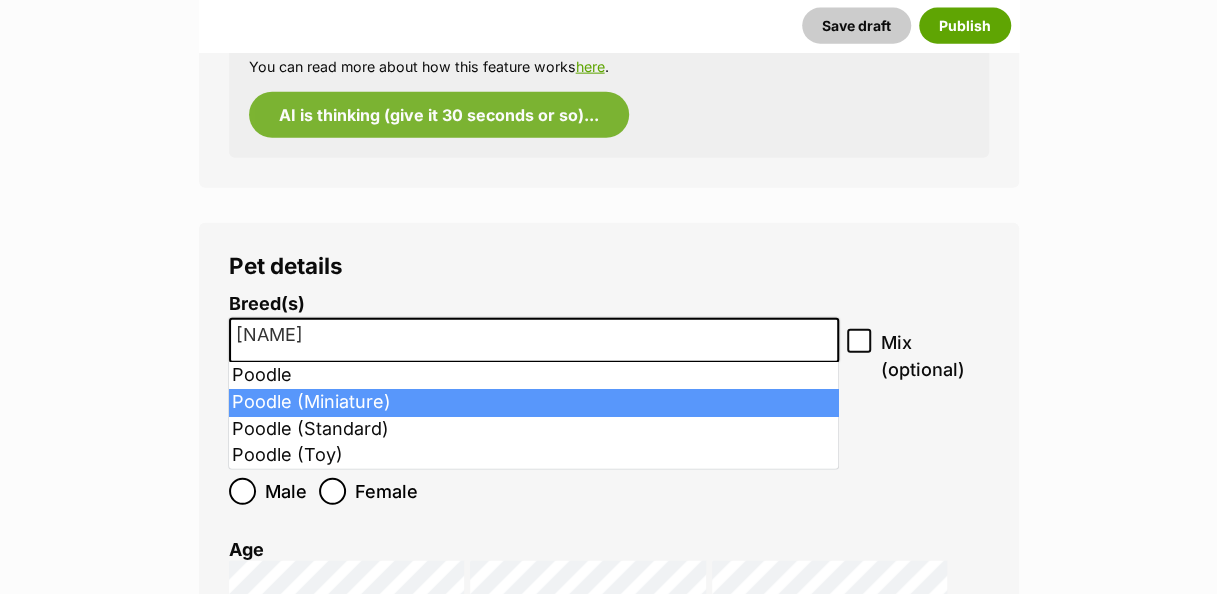 type on "poodl" 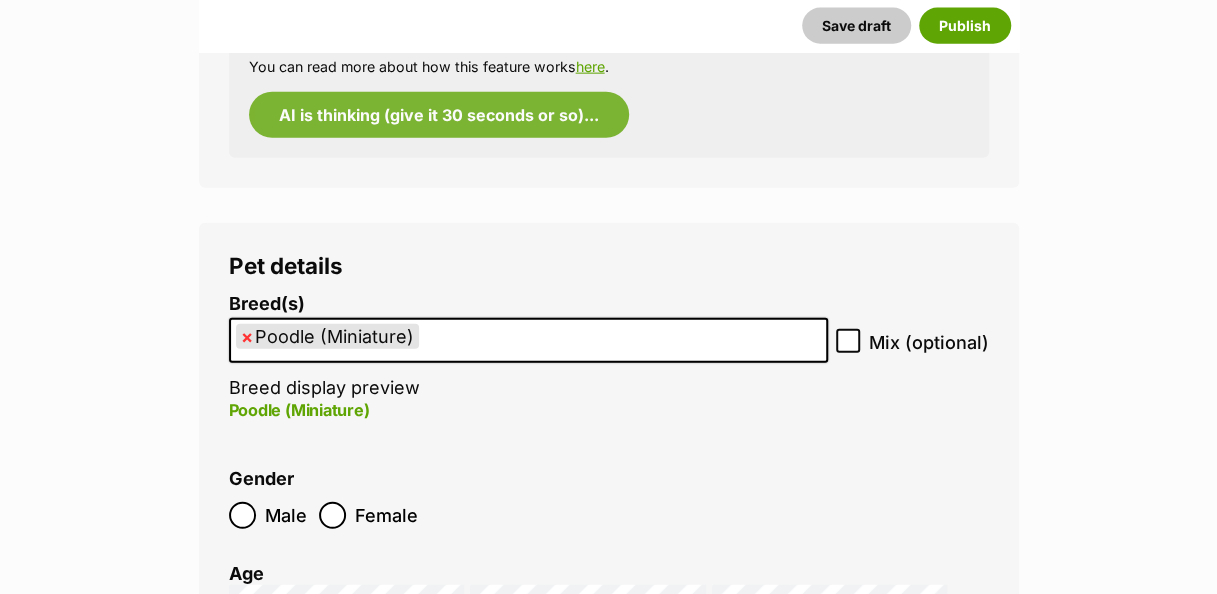 select on "8891" 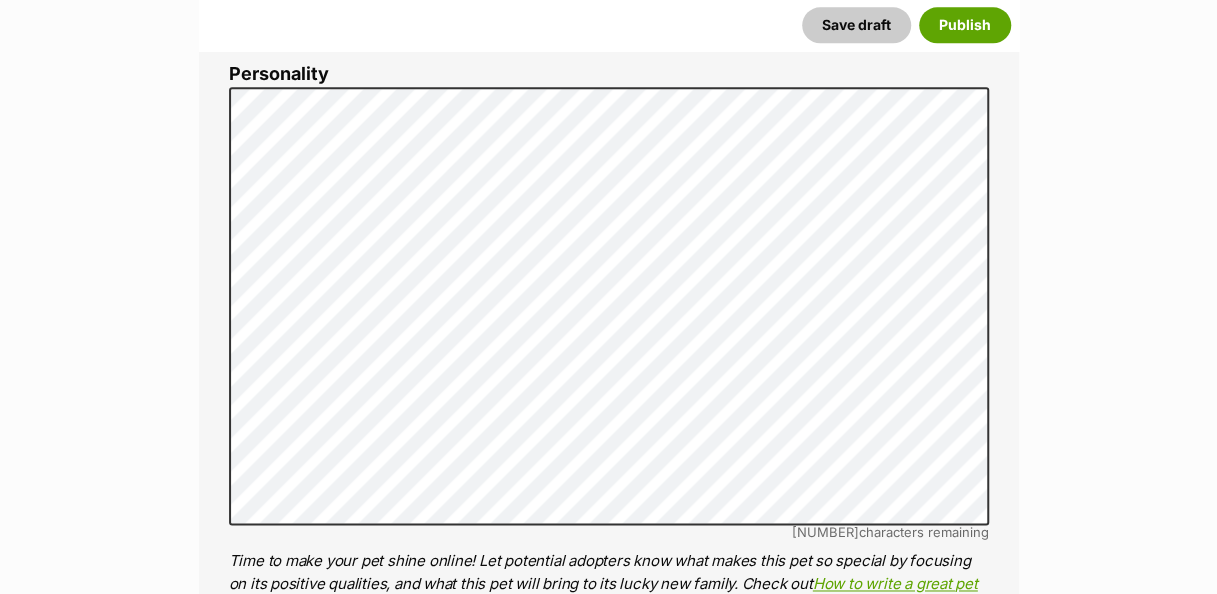 scroll, scrollTop: 1197, scrollLeft: 0, axis: vertical 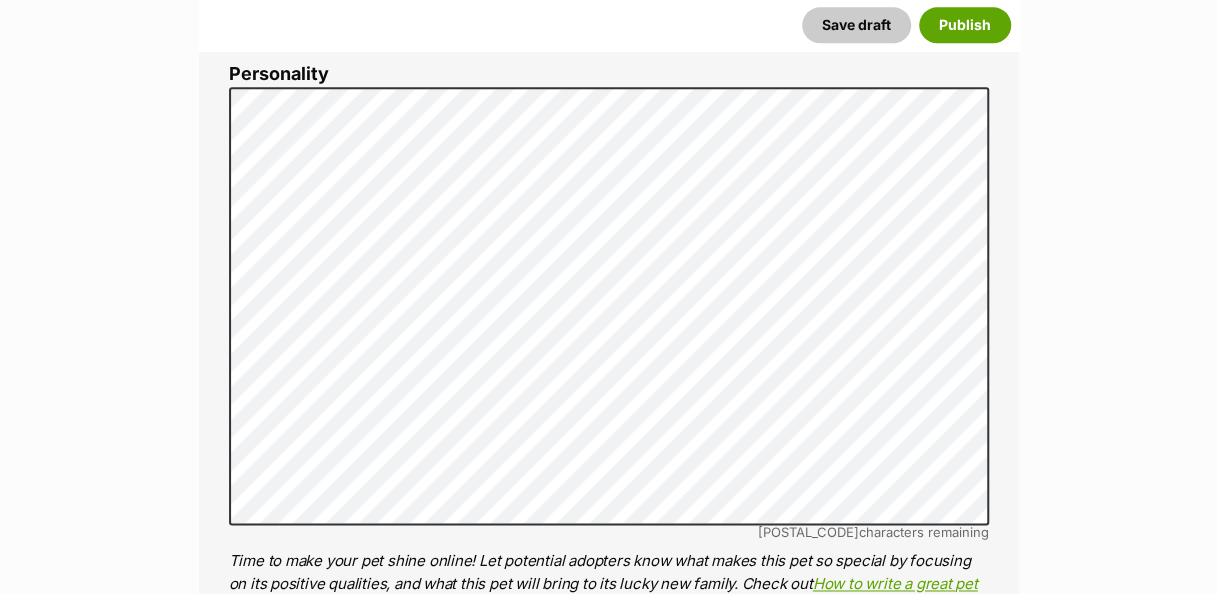 click on "New listing
Listing owner Choose an owner Sam
The owner of the pet listing is able to edit the listing and manage enquiries with potential adopters. Note:
Group Admins
are also able to edit this pet listing and manage all it's enquiries.
Any time this pet receives new enquiries or messages from potential adopters, we'll also send you an email notification. Members can opt out of receiving these emails via their
notification settings .
About This Pet Name
Henlo there, it looks like you might be using the pet name field to indicate that this pet is now on hold - we recommend updating the status to on hold from the listing page instead!
Every pet deserves a name. If you don’t know the pet’s name, make one up! It can be something simple and sweet like ‘Fluffy’, or get creative and have some fun with it. A name helps potential adopters connect with the pet.
Species Dog
Best feature (optional)
Personality 6970  characters remaining
Pet Listing Rules" at bounding box center (608, 2795) 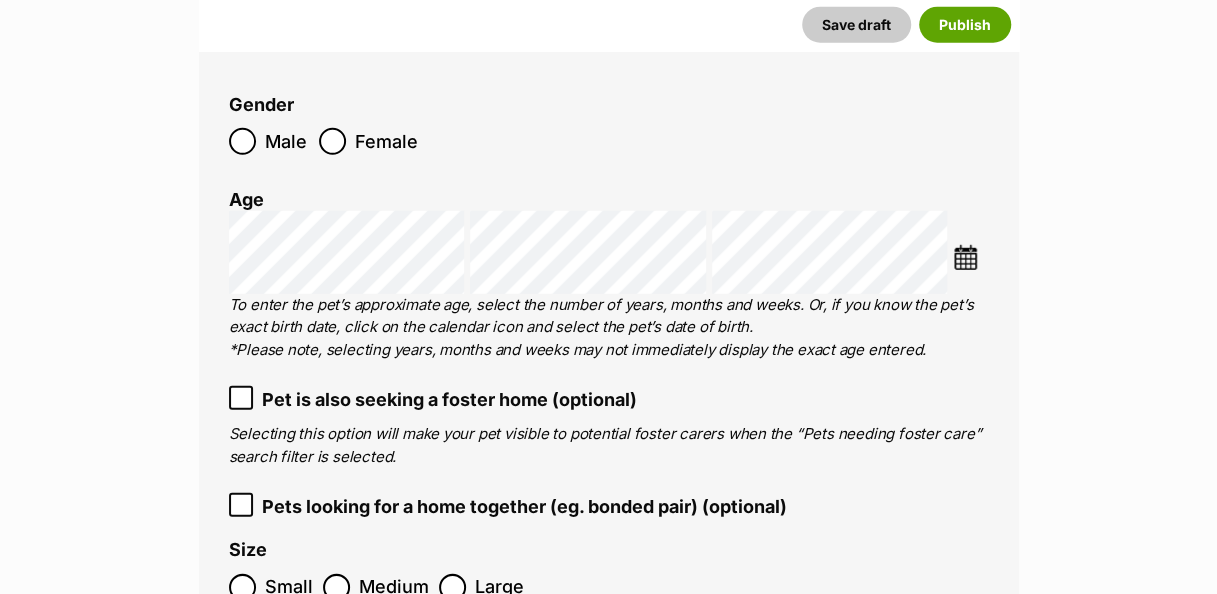 scroll, scrollTop: 2650, scrollLeft: 0, axis: vertical 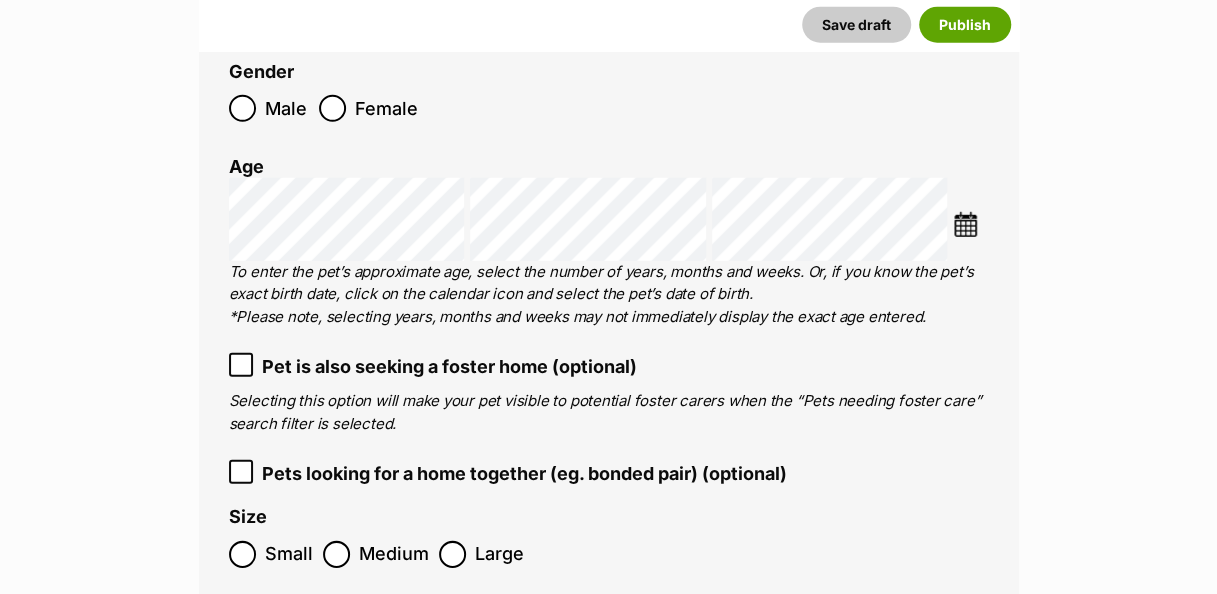 click at bounding box center [965, 224] 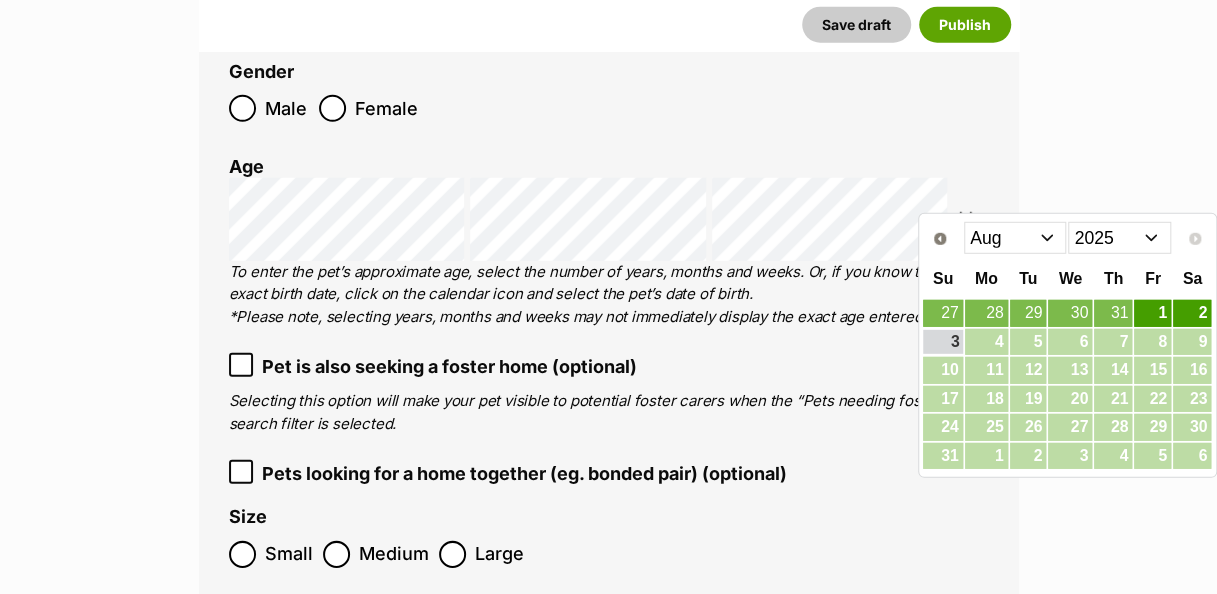 click on "2015 2016 2017 2018 2019 2020 2021 2022 2023 2024 2025" at bounding box center (1119, 238) 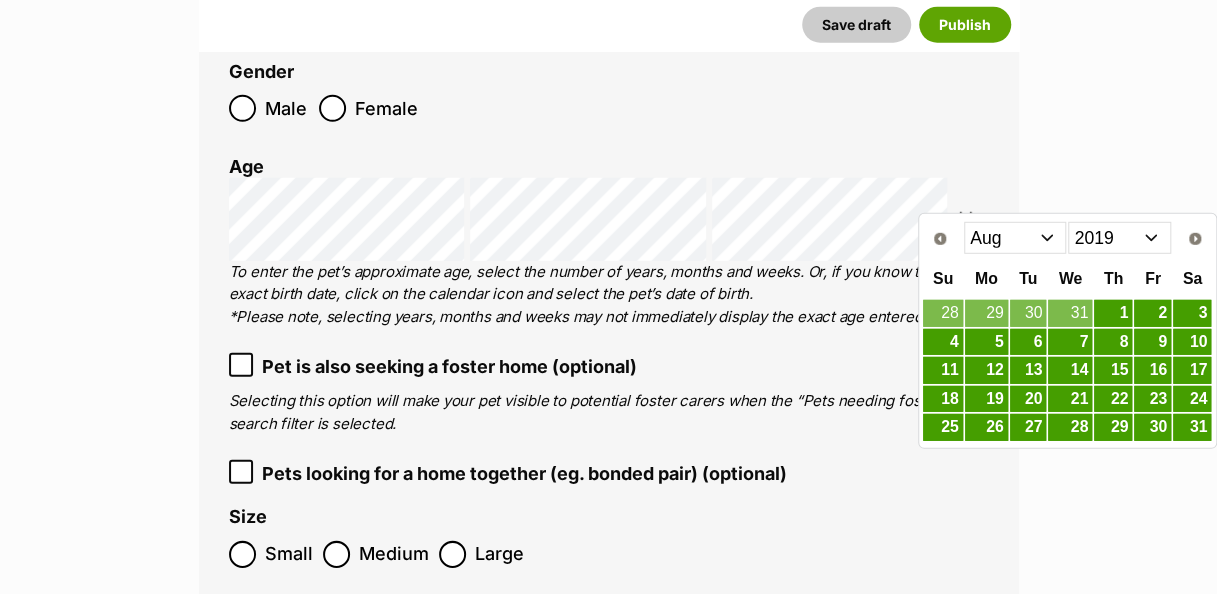 click on "Jan Feb Mar Apr May Jun Jul Aug Sep Oct Nov Dec" at bounding box center [1015, 238] 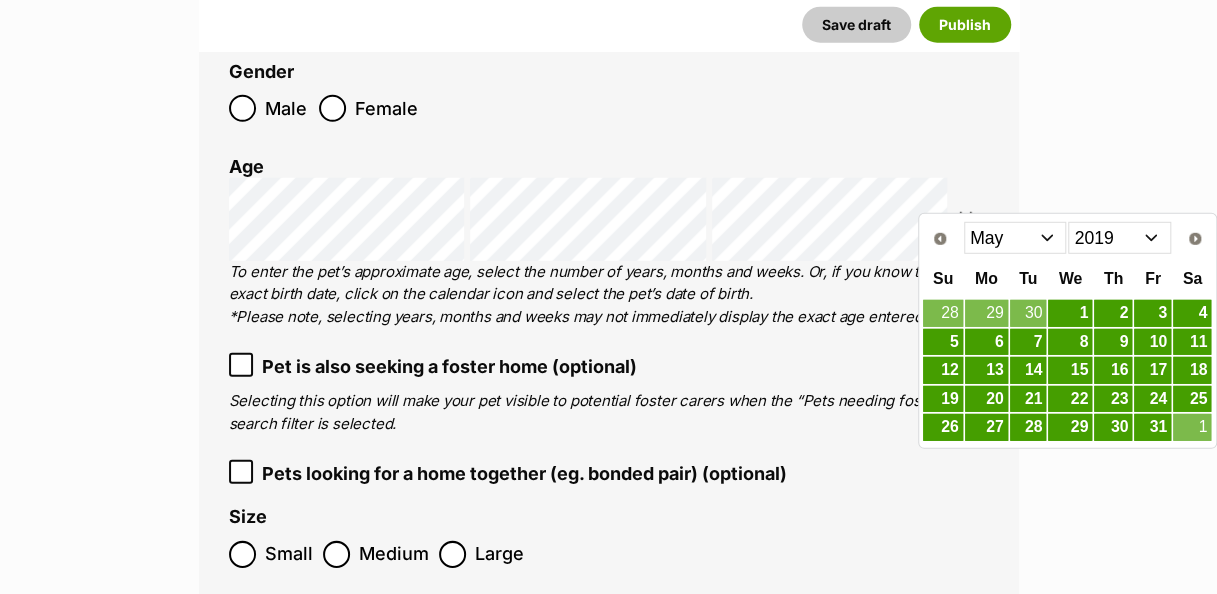 click on "Jan Feb Mar Apr May Jun Jul Aug Sep Oct Nov Dec" at bounding box center [1015, 238] 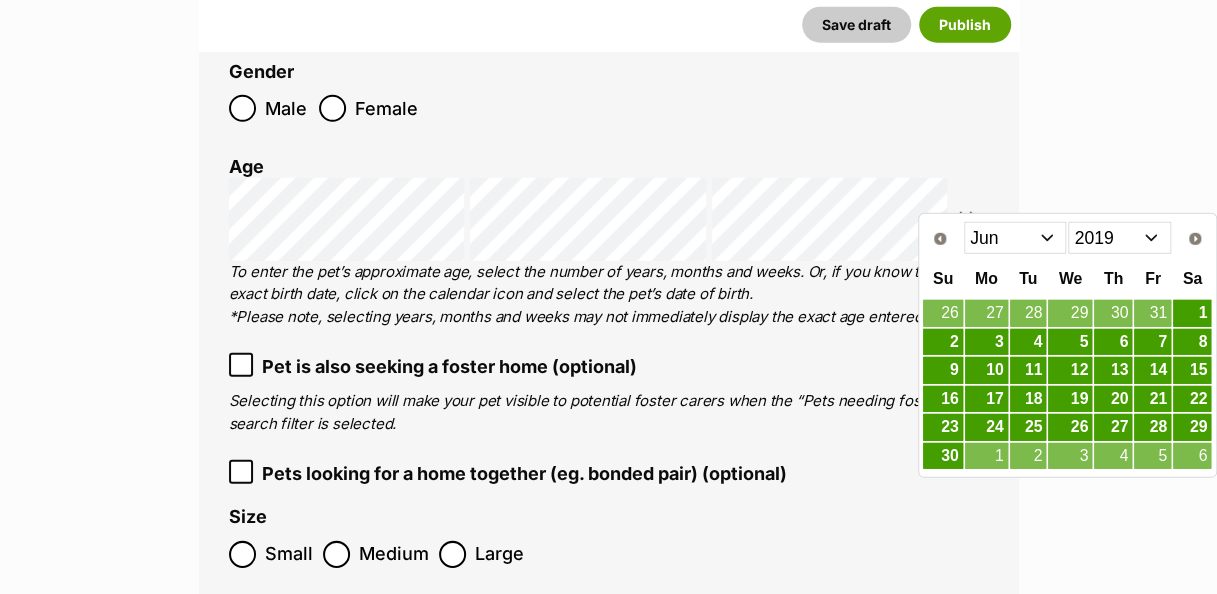 click on "27" at bounding box center (1113, 427) 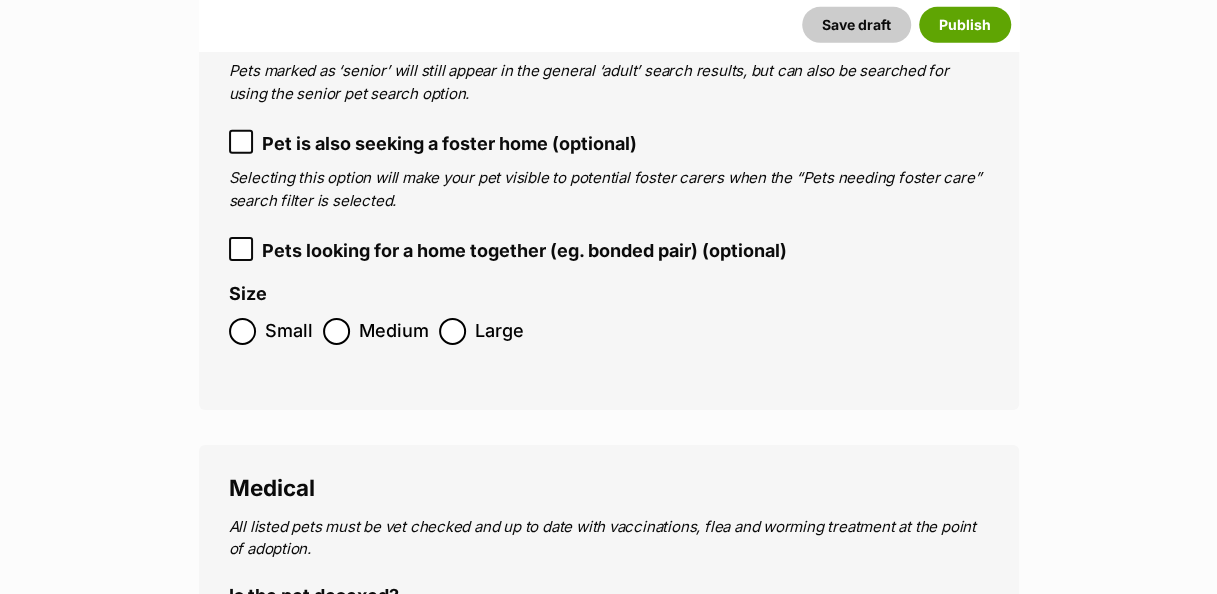 scroll, scrollTop: 3030, scrollLeft: 0, axis: vertical 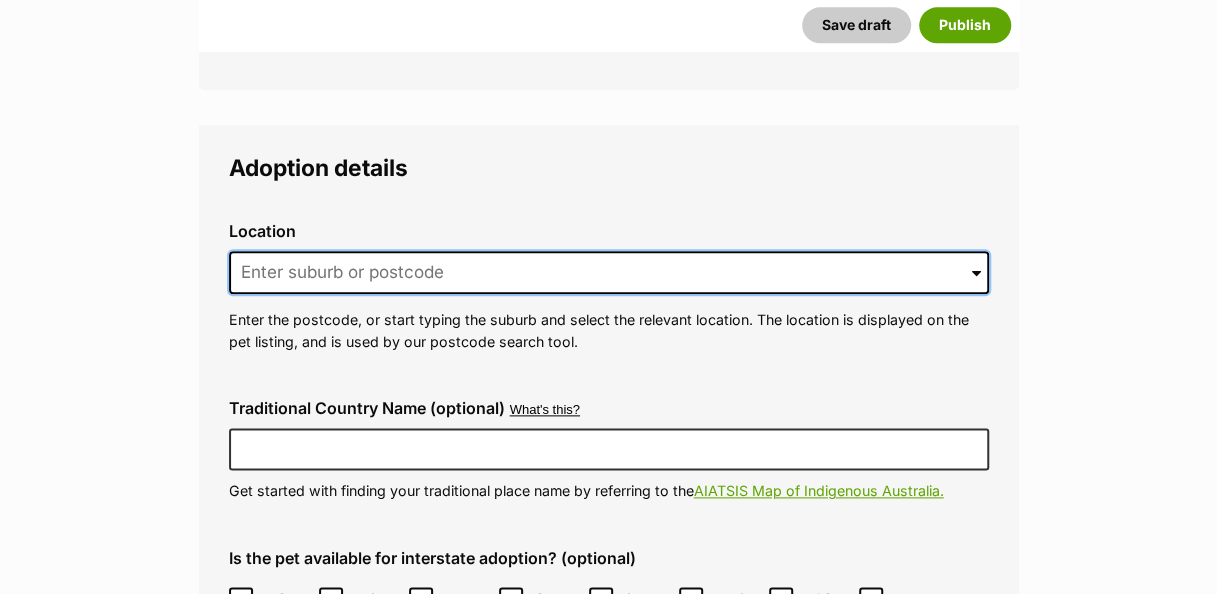 click at bounding box center [609, 273] 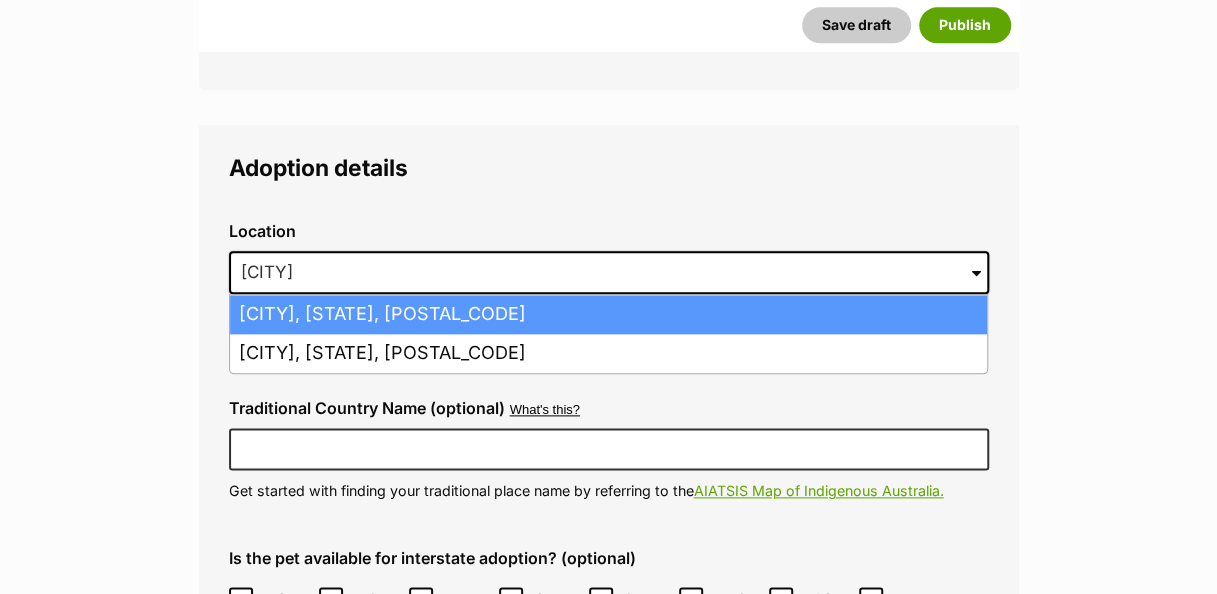 click on "Kingaroy, Queensland, 4610" at bounding box center (608, 314) 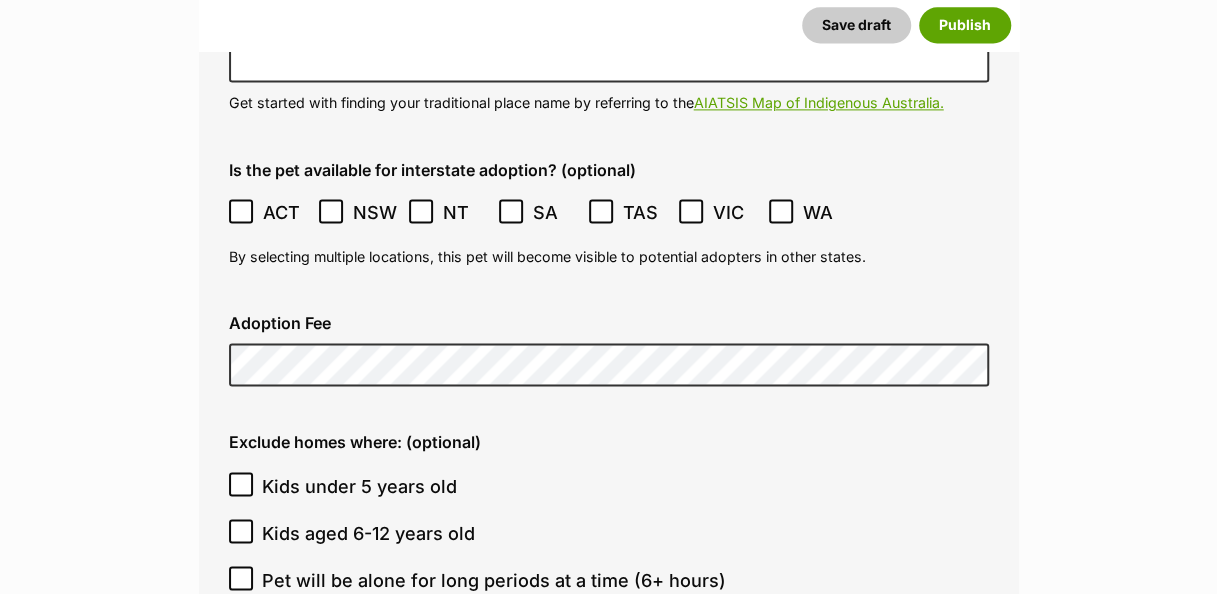 scroll, scrollTop: 5008, scrollLeft: 0, axis: vertical 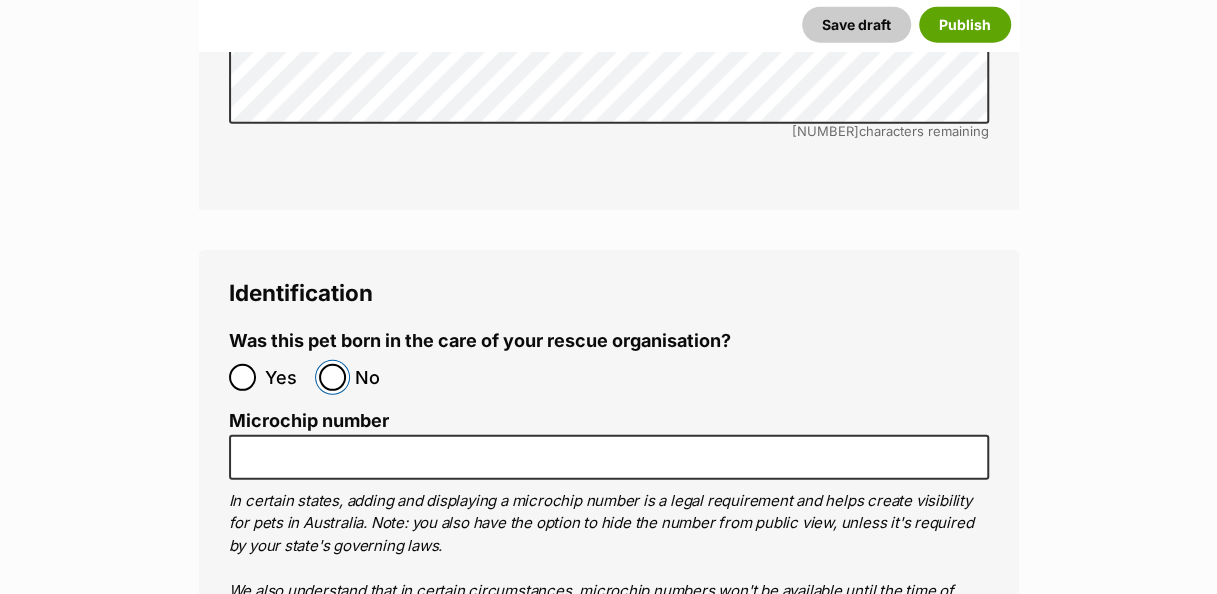 click on "No" at bounding box center [332, 377] 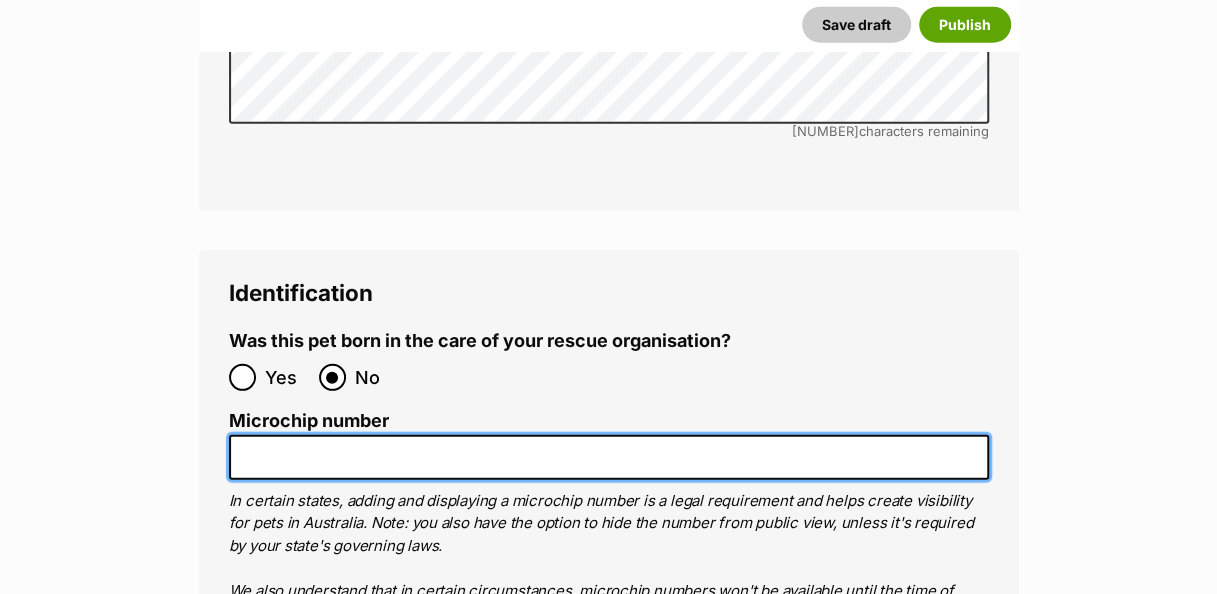 click on "Microchip number" at bounding box center [609, 457] 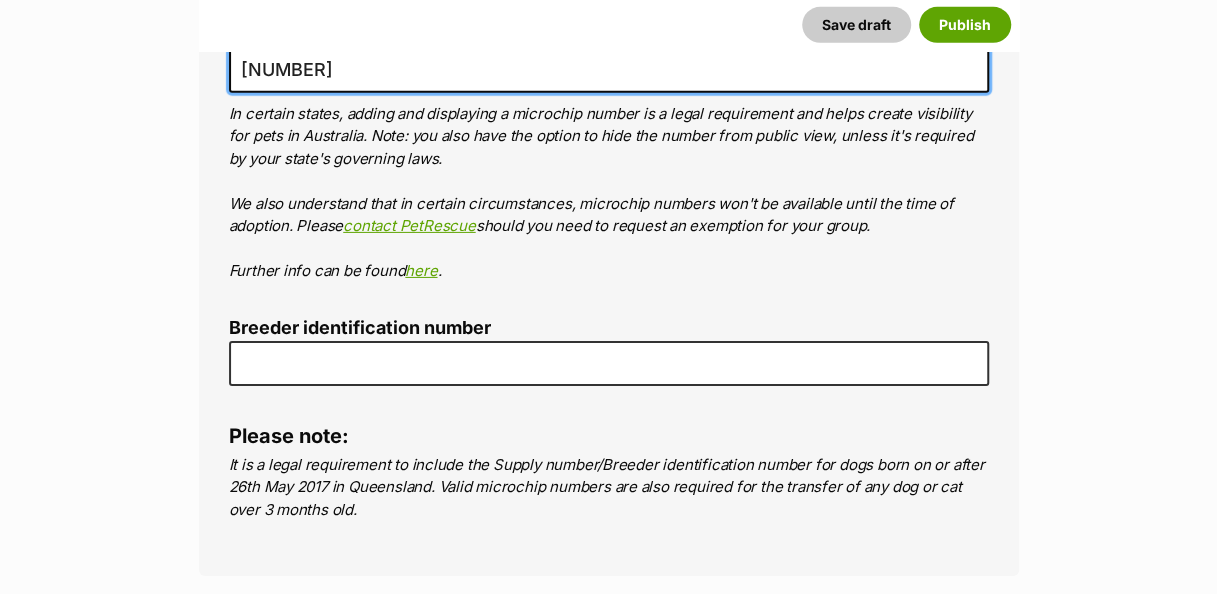 scroll, scrollTop: 6716, scrollLeft: 0, axis: vertical 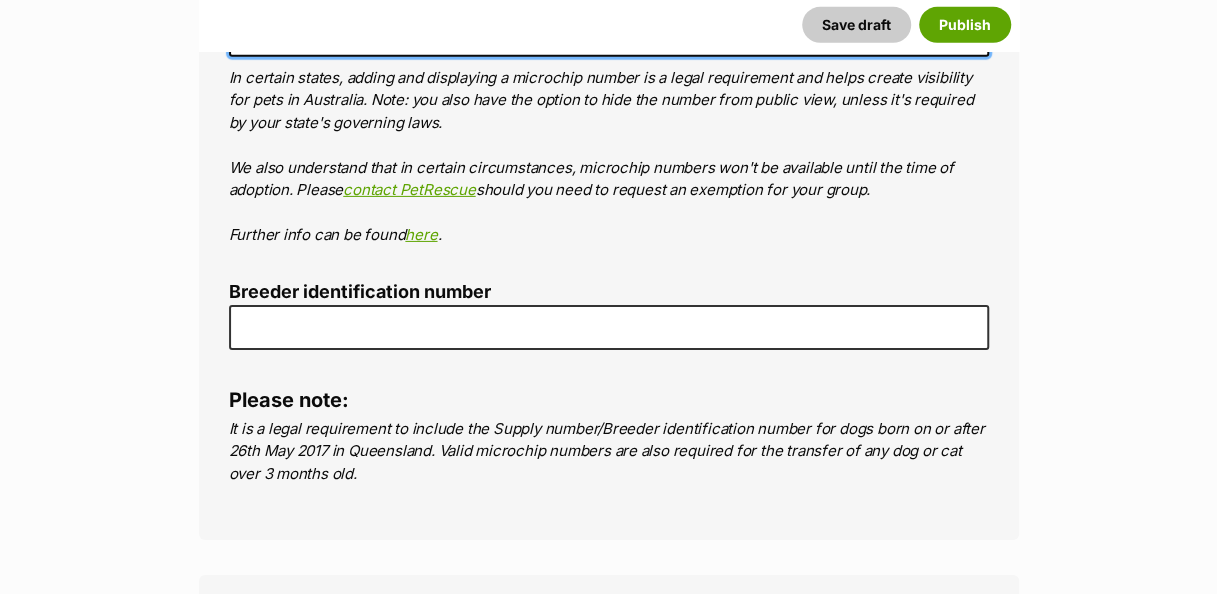 type on "[NUMBER]" 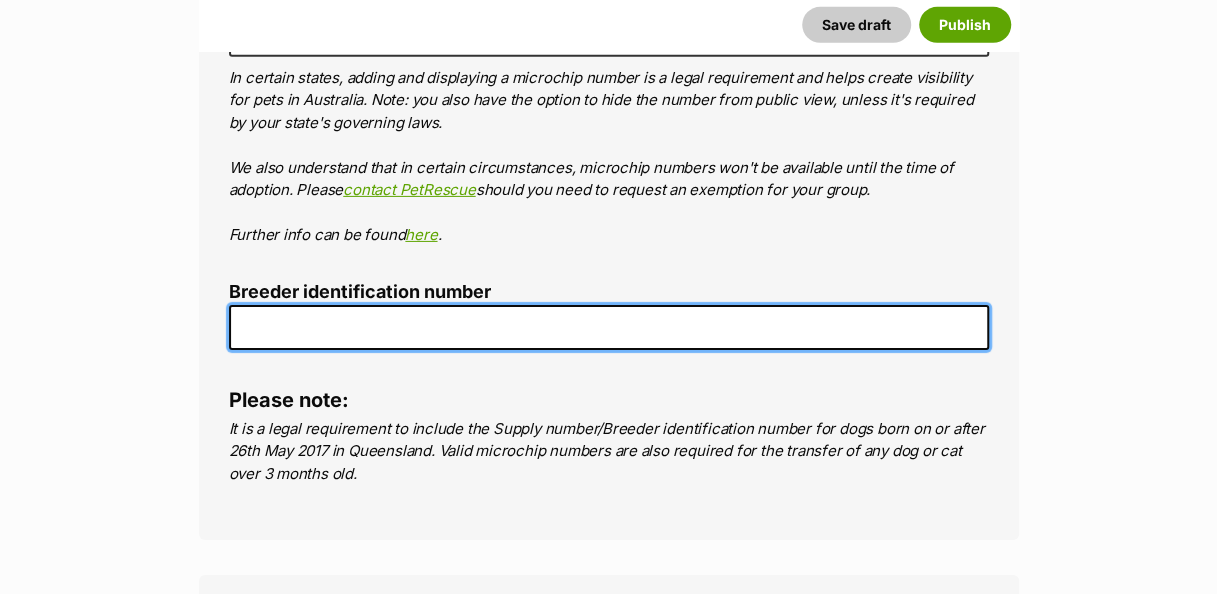 click on "Breeder identification number" at bounding box center (609, 327) 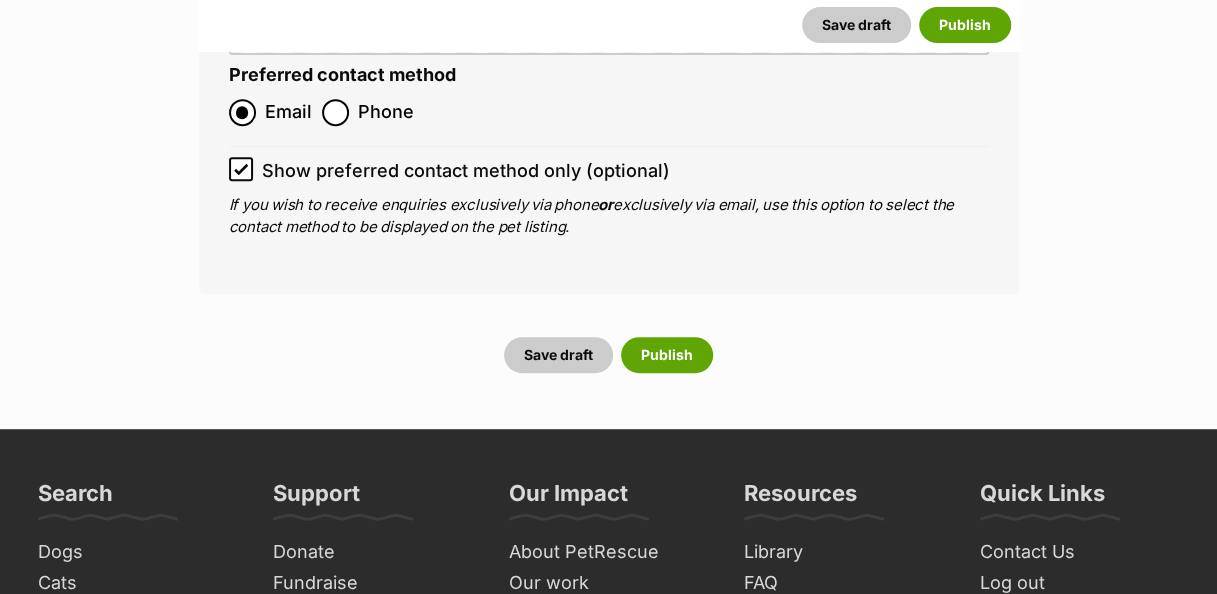 scroll, scrollTop: 7682, scrollLeft: 0, axis: vertical 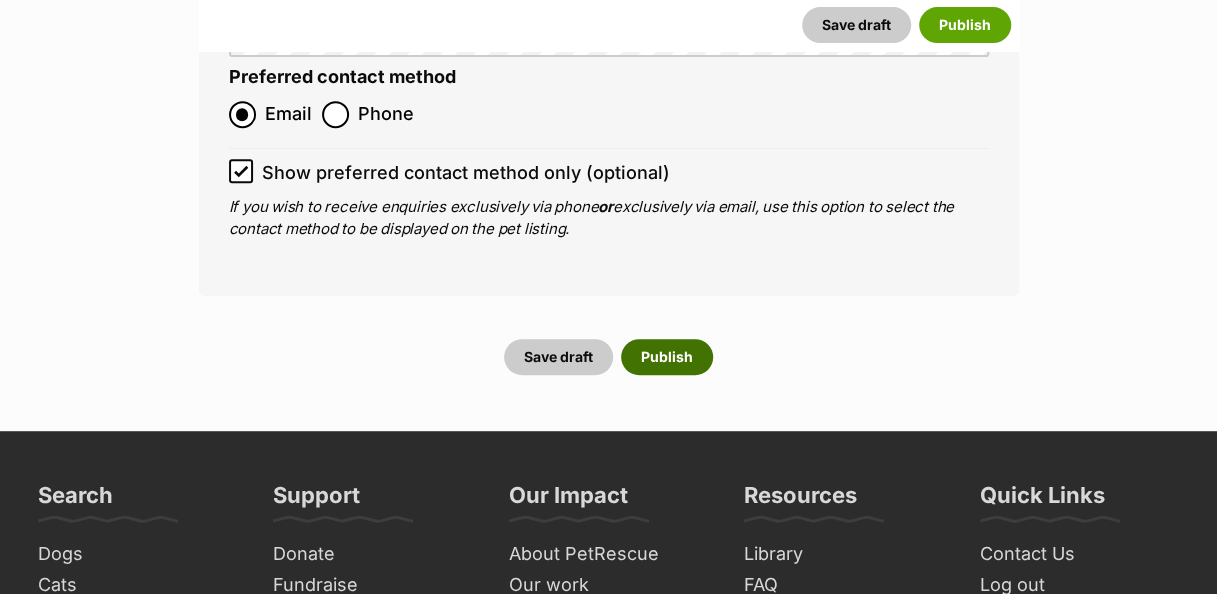 click on "Publish" at bounding box center (667, 357) 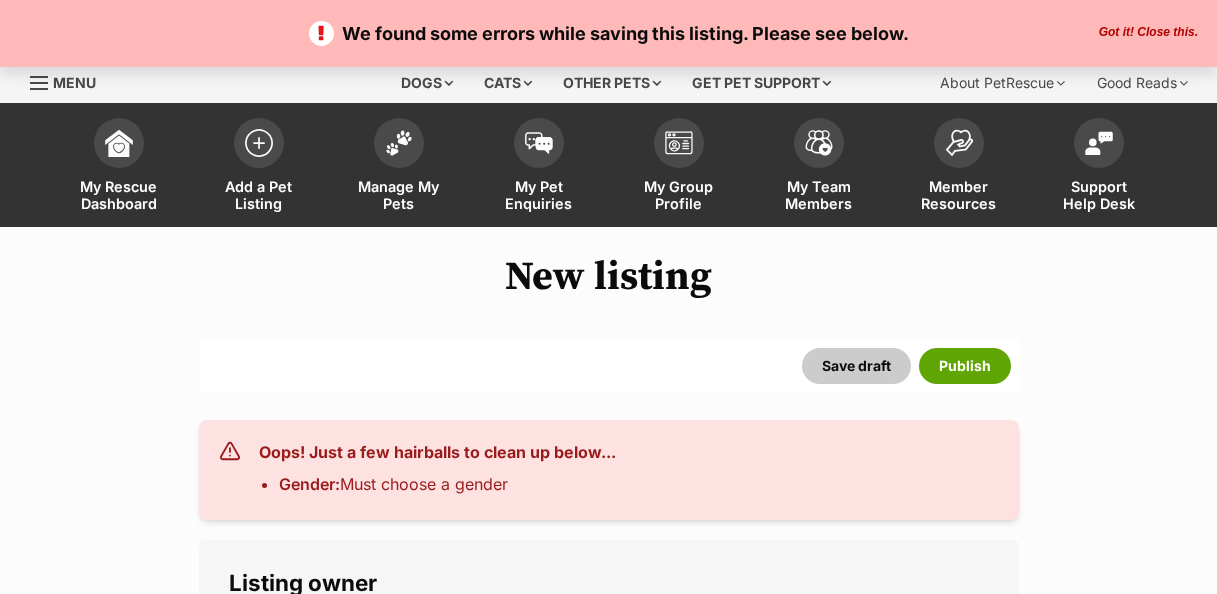 scroll, scrollTop: 0, scrollLeft: 0, axis: both 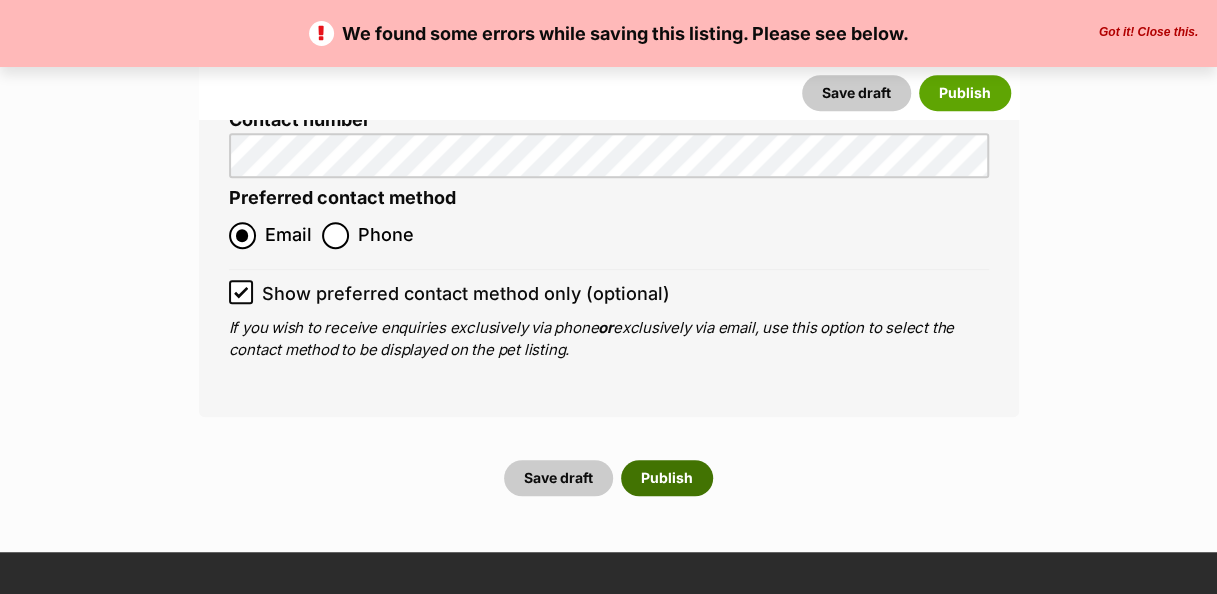 click on "Publish" at bounding box center (667, 478) 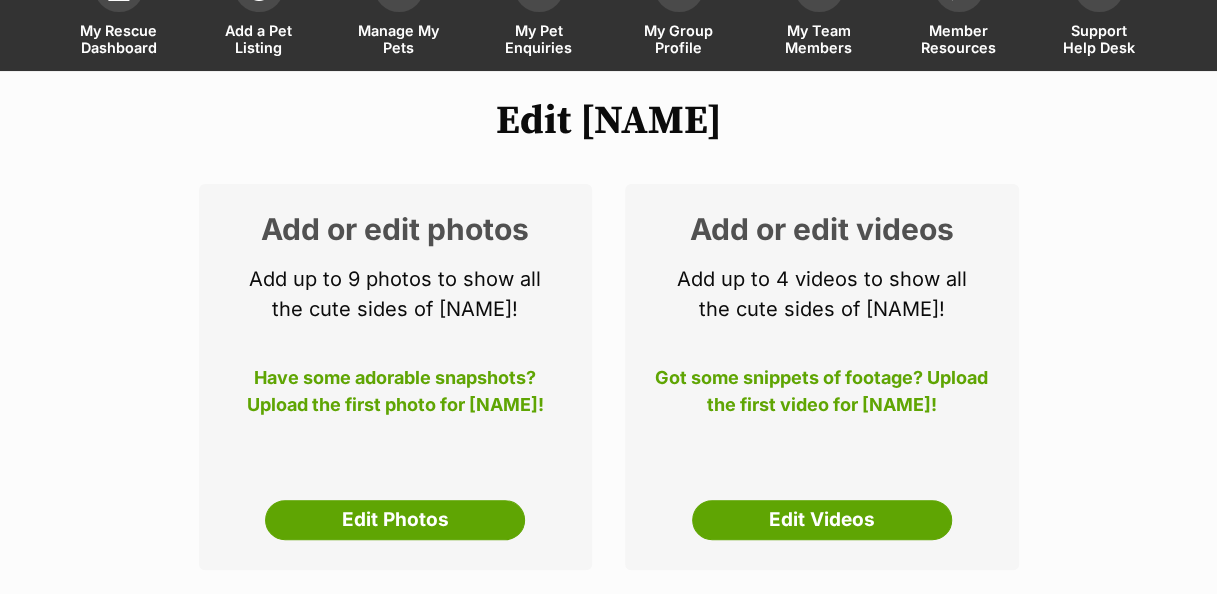 scroll, scrollTop: 0, scrollLeft: 0, axis: both 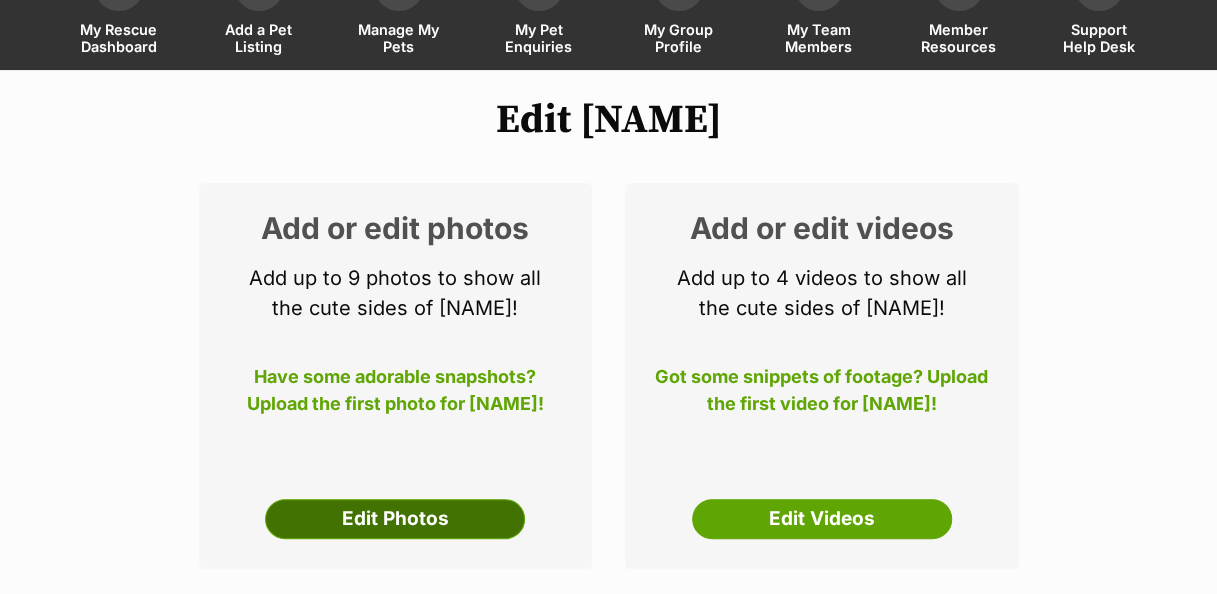click on "Edit Photos" at bounding box center [395, 519] 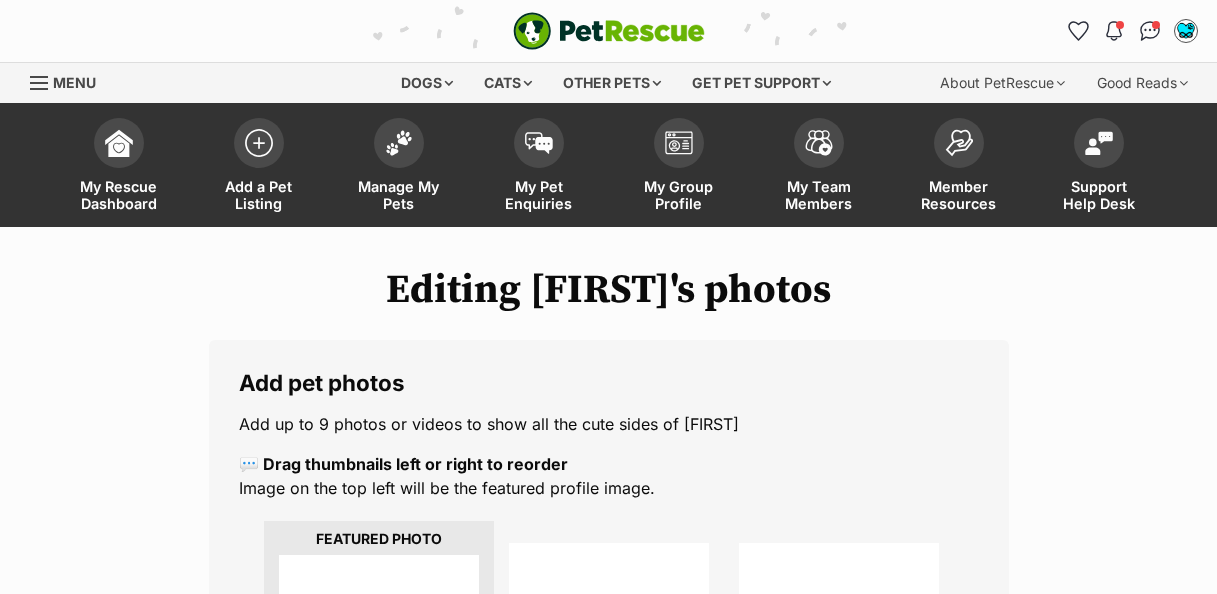scroll, scrollTop: 0, scrollLeft: 0, axis: both 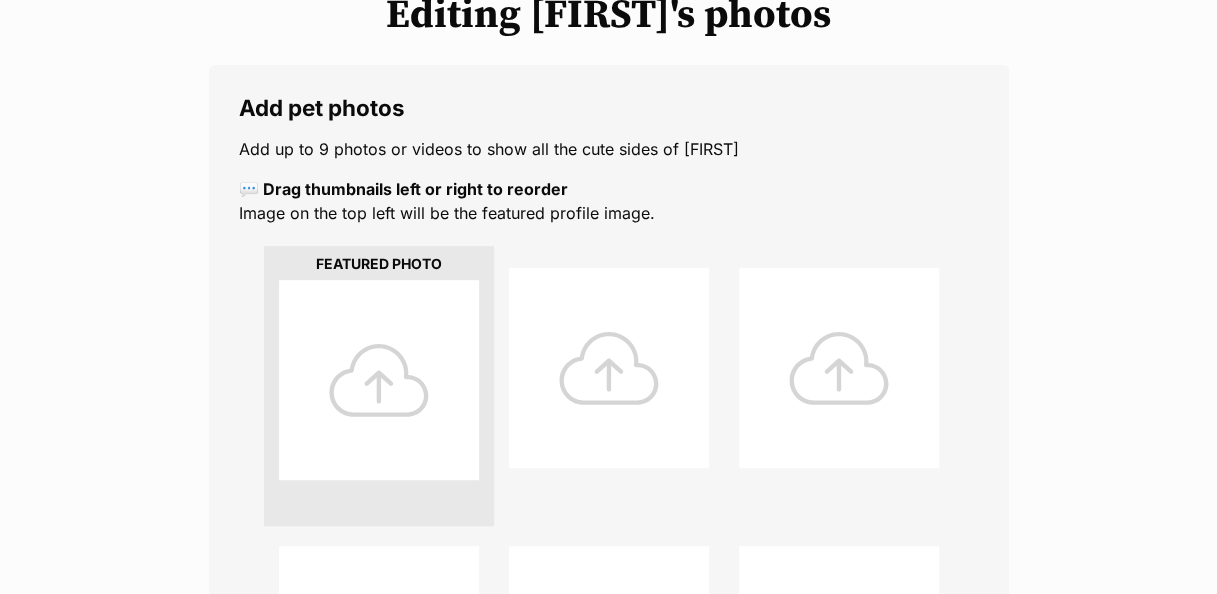click at bounding box center (379, 380) 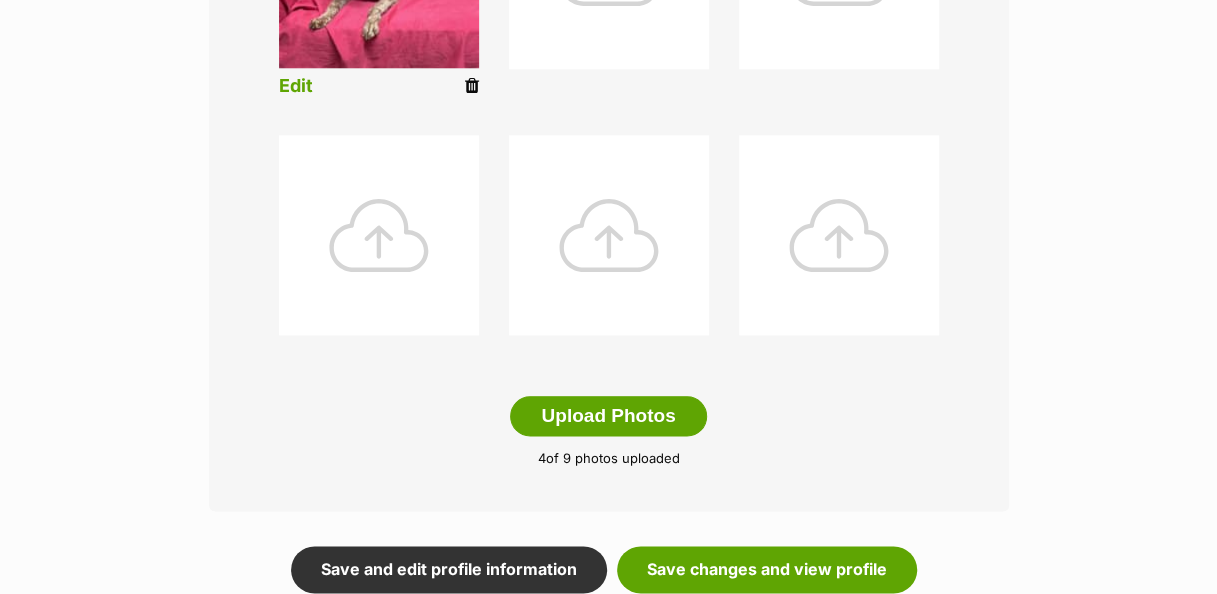 scroll, scrollTop: 958, scrollLeft: 0, axis: vertical 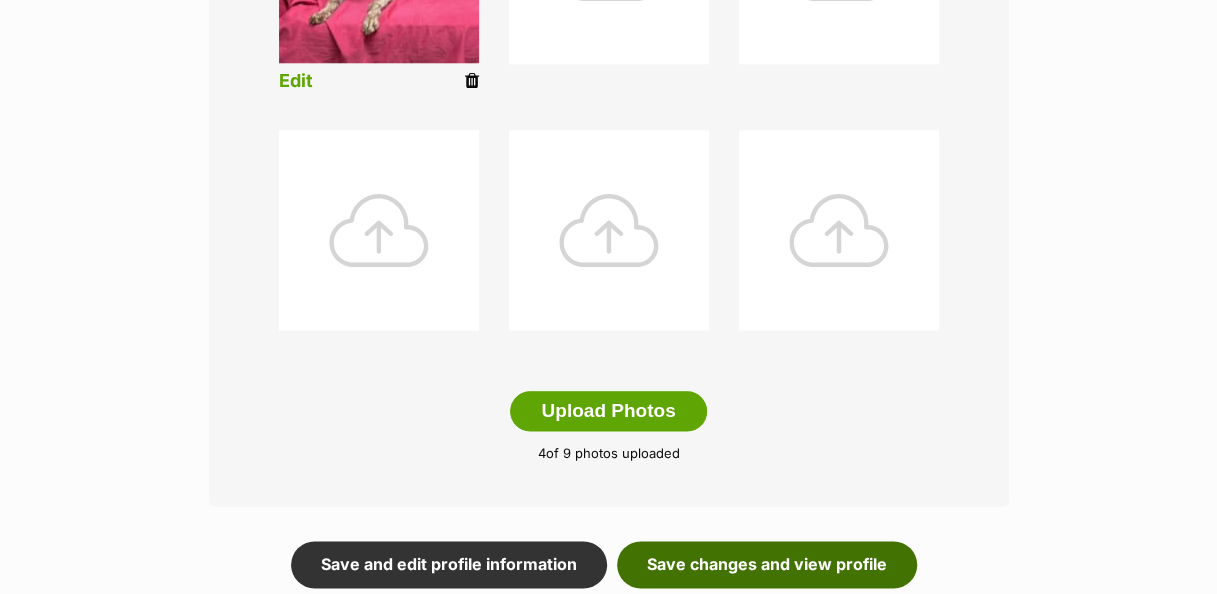 click on "Save changes and view profile" at bounding box center (767, 564) 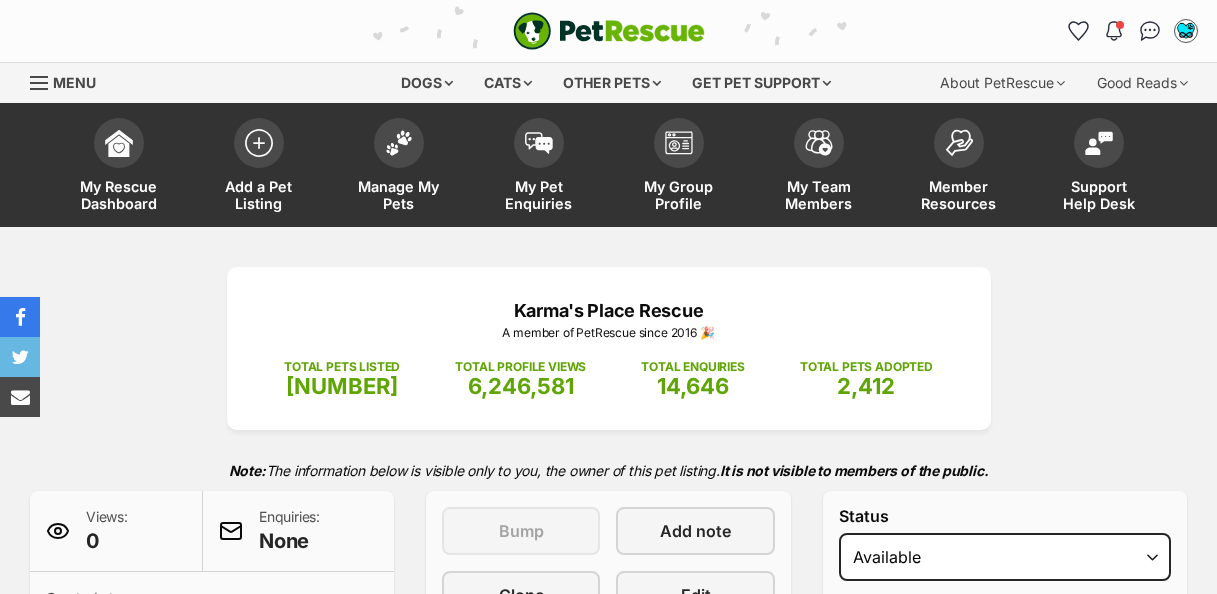 scroll, scrollTop: 0, scrollLeft: 0, axis: both 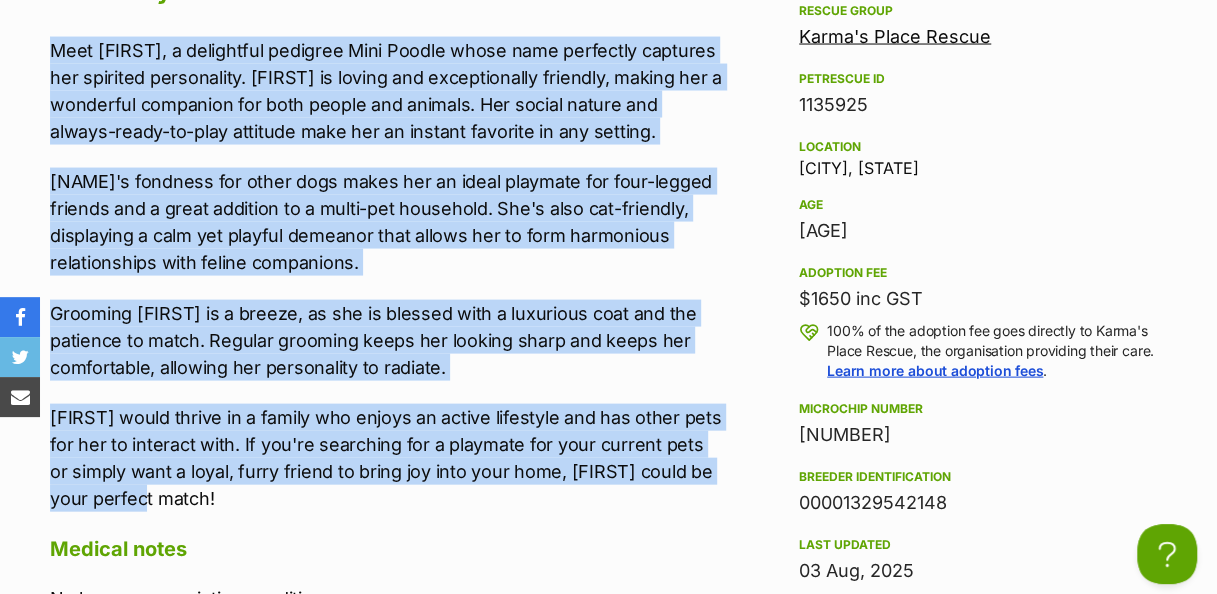 drag, startPoint x: 42, startPoint y: 42, endPoint x: 626, endPoint y: 498, distance: 740.93994 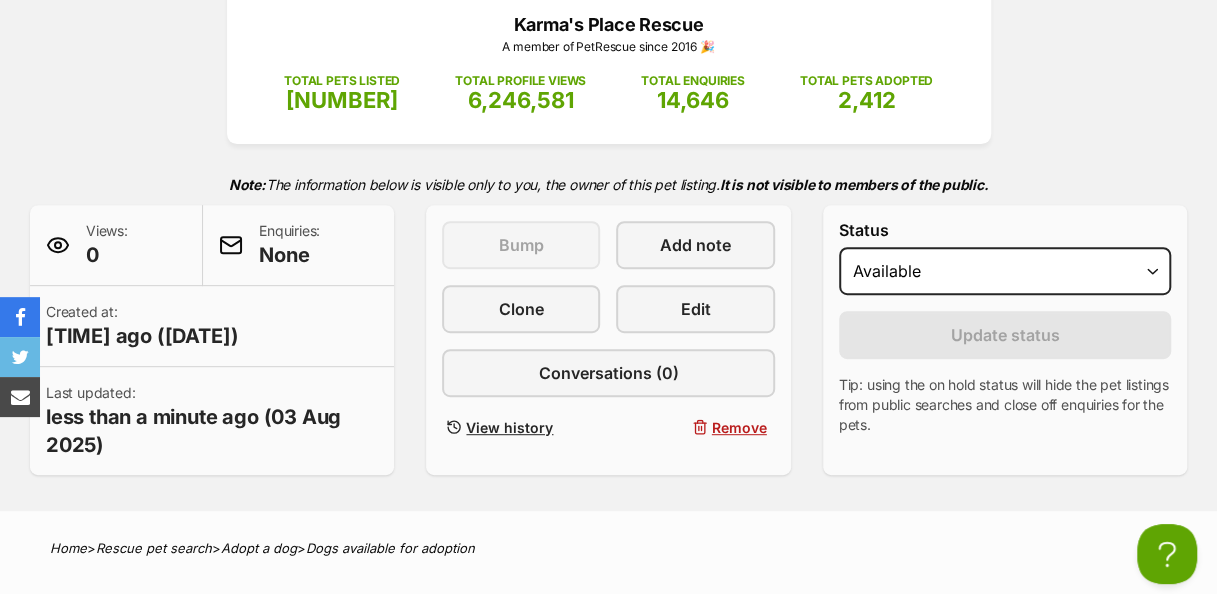 scroll, scrollTop: 285, scrollLeft: 0, axis: vertical 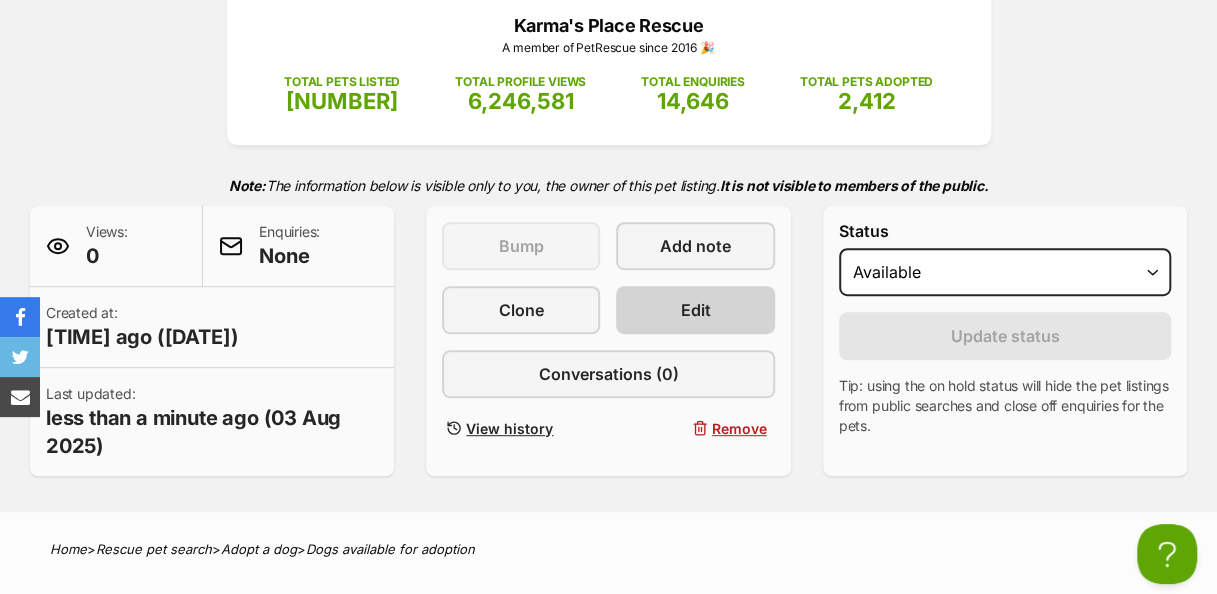 click on "Edit" at bounding box center (695, 310) 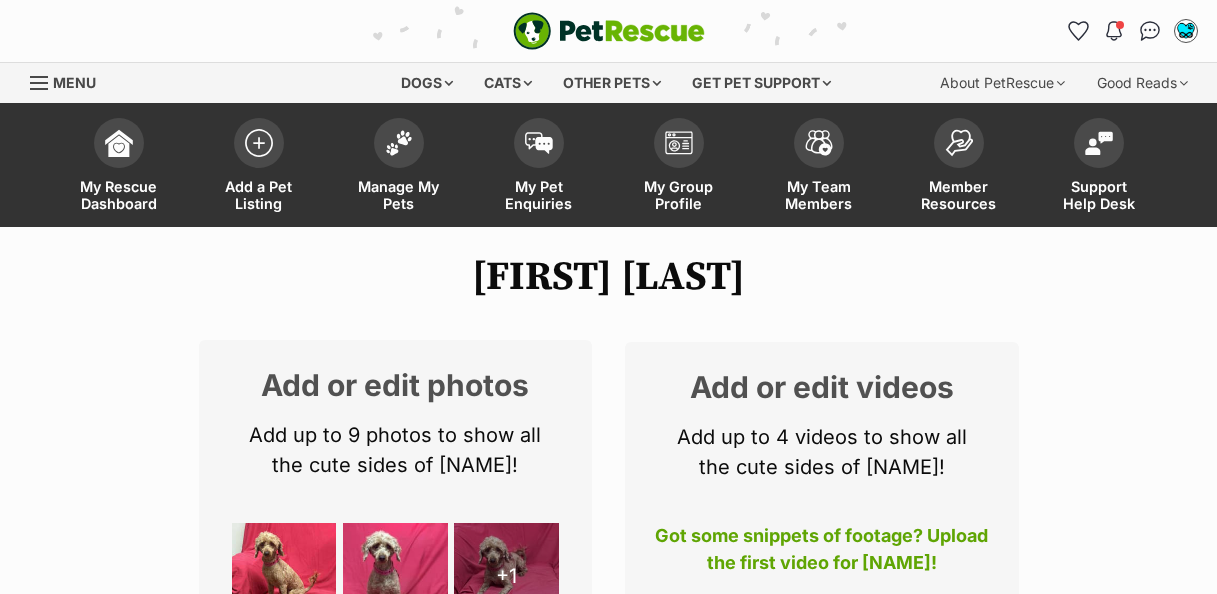 scroll, scrollTop: 530, scrollLeft: 0, axis: vertical 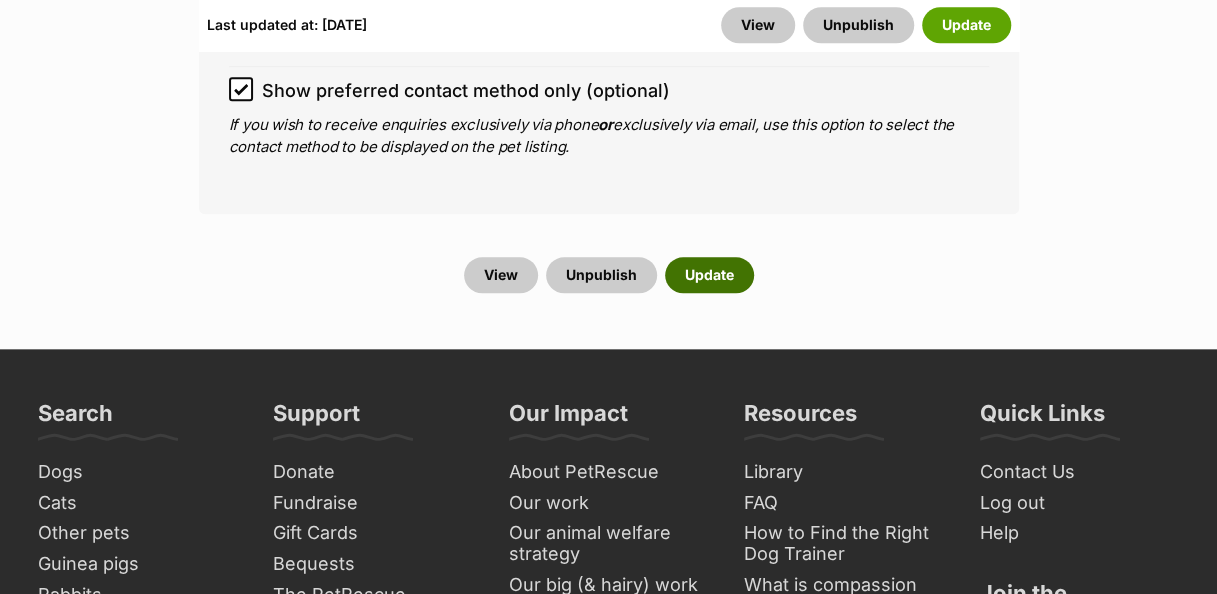 click on "Update" at bounding box center (709, 275) 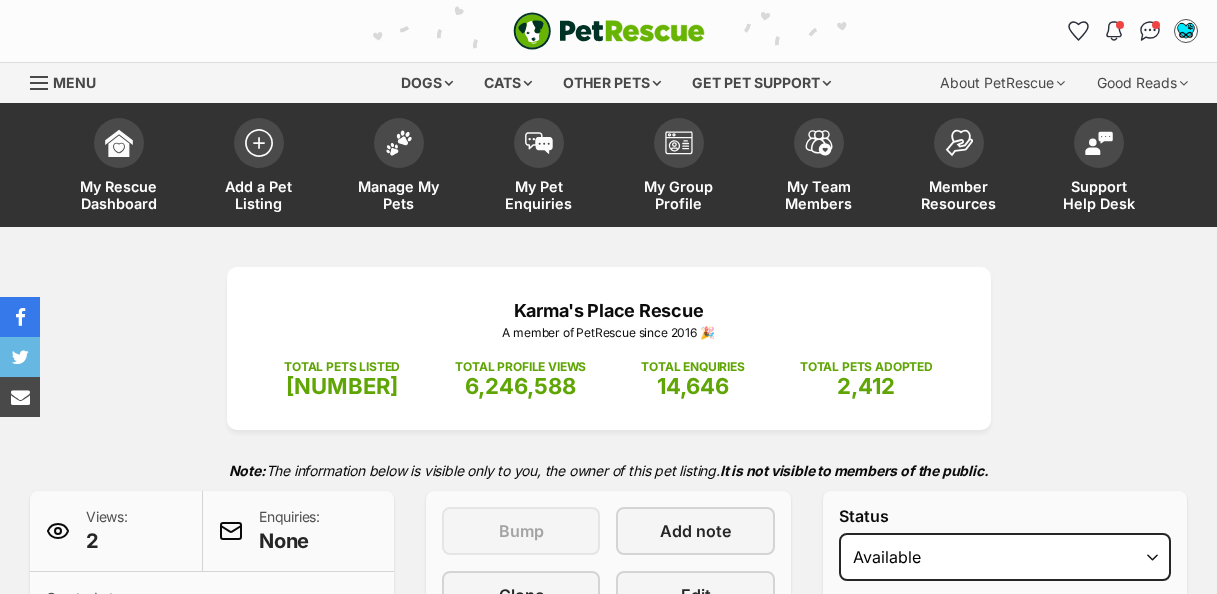 scroll, scrollTop: 0, scrollLeft: 0, axis: both 